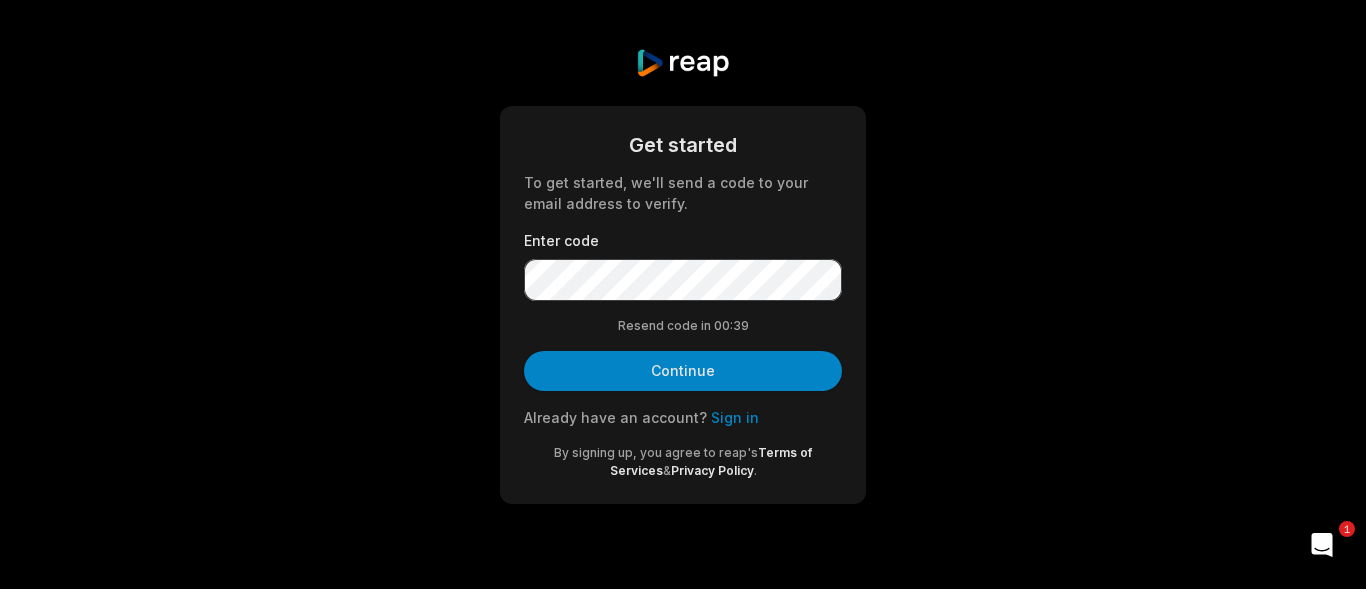 scroll, scrollTop: 0, scrollLeft: 0, axis: both 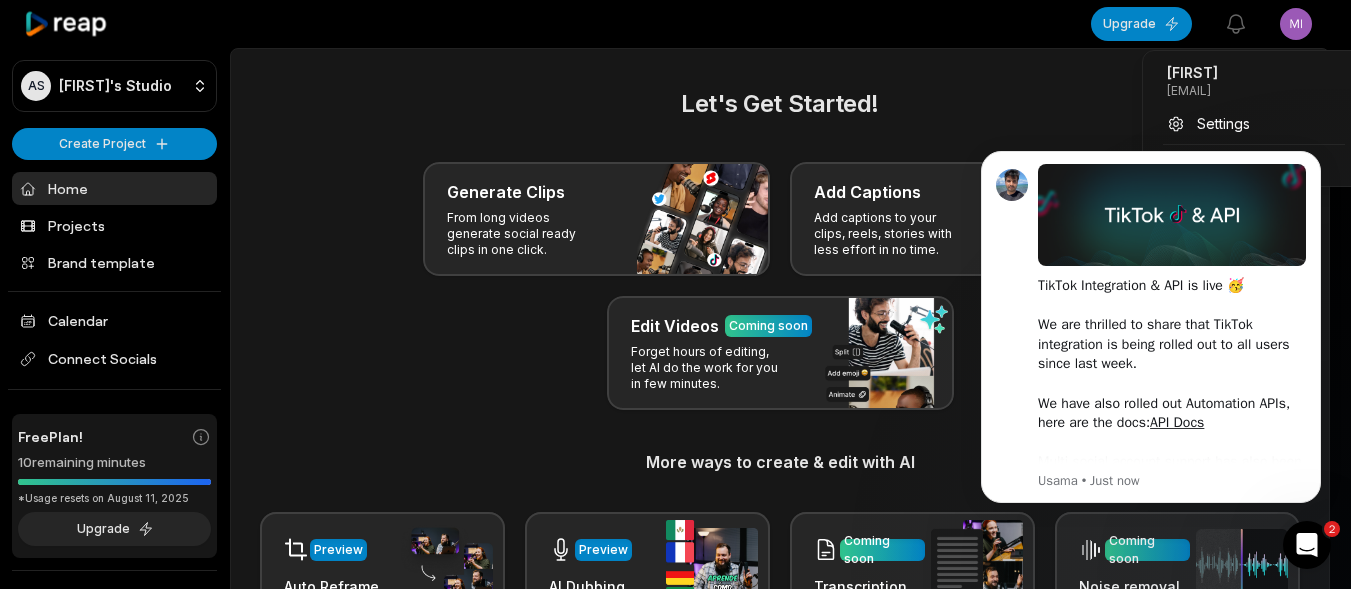 click on "AS [FIRST]'s Studio Create Project Home Projects Brand template Calendar Connect Socials Free Plan! 10 remaining minutes *Usage resets on [DATE] Upgrade Help Privacy Terms Open sidebar Upgrade View notifications Open user menu Let's Get Started! Generate Clips From long videos generate social ready clips in one click. Add Captions Add captions to your clips, reels, stories with less effort in no time. Edit Videos Coming soon Forget hours of editing, let AI do the work for you in few minutes. More ways to create & edit with AI Preview Auto Reframe Preview AI Dubbing Coming soon Transcription Coming soon Noise removal Recent Projects View all Made with in San Francisco" at bounding box center [675, 294] 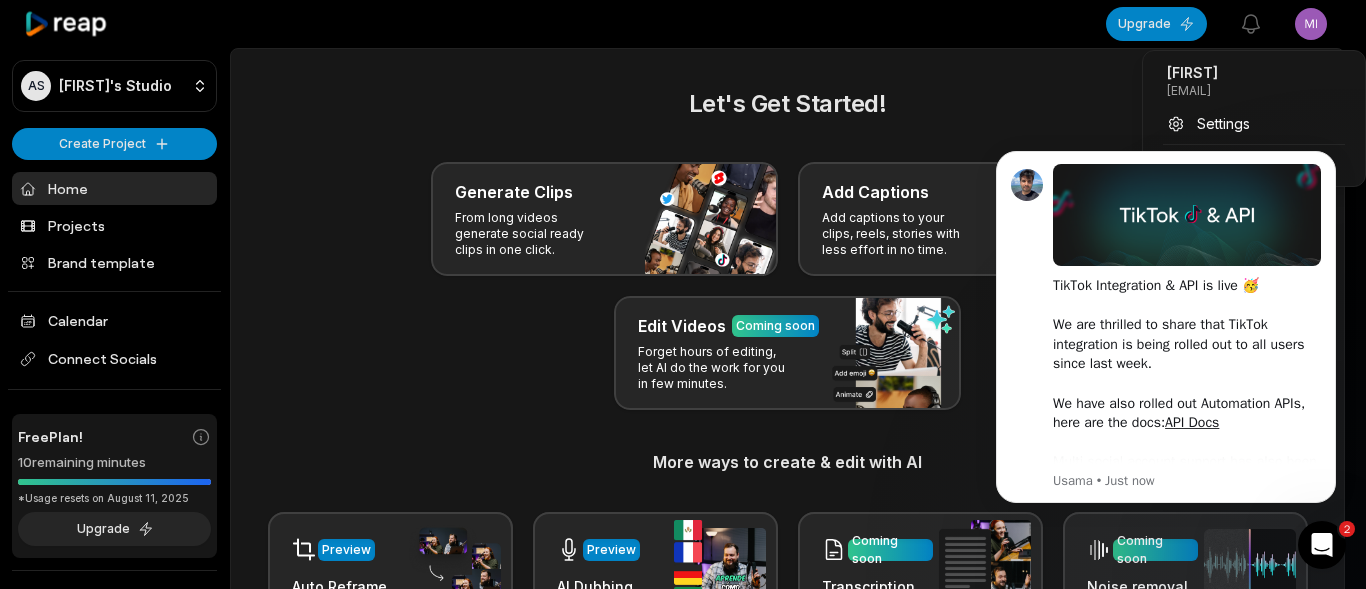 click on "[FIRST]" at bounding box center (1254, 73) 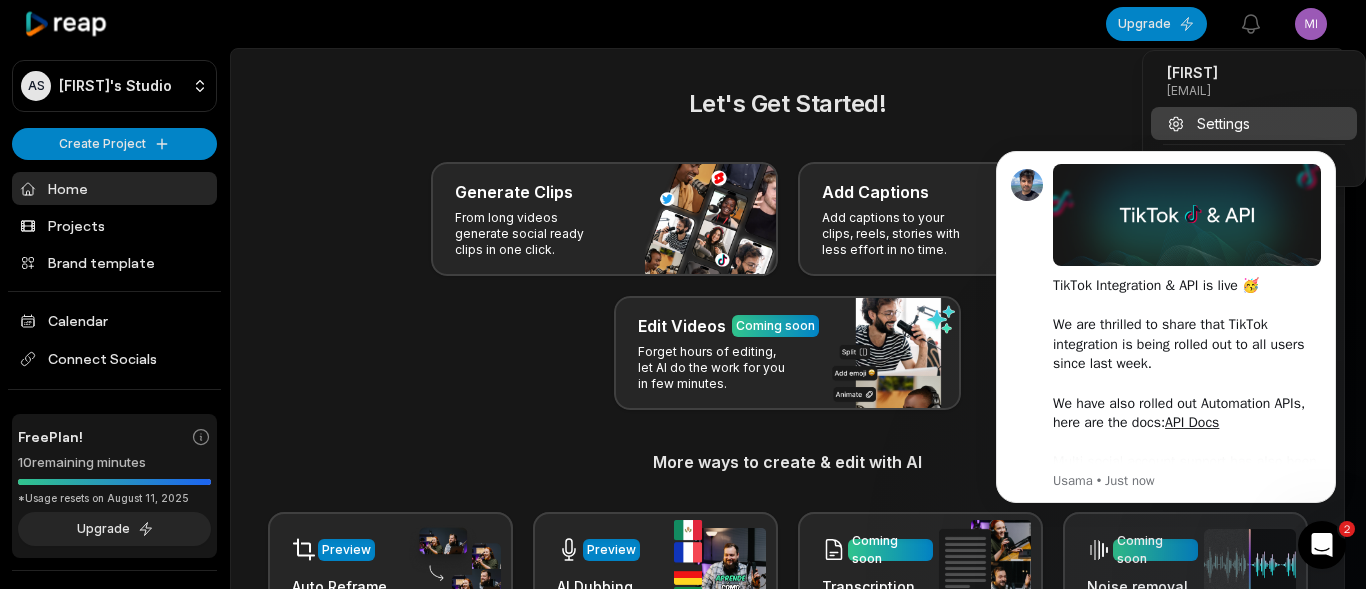 click on "Settings" at bounding box center [1254, 123] 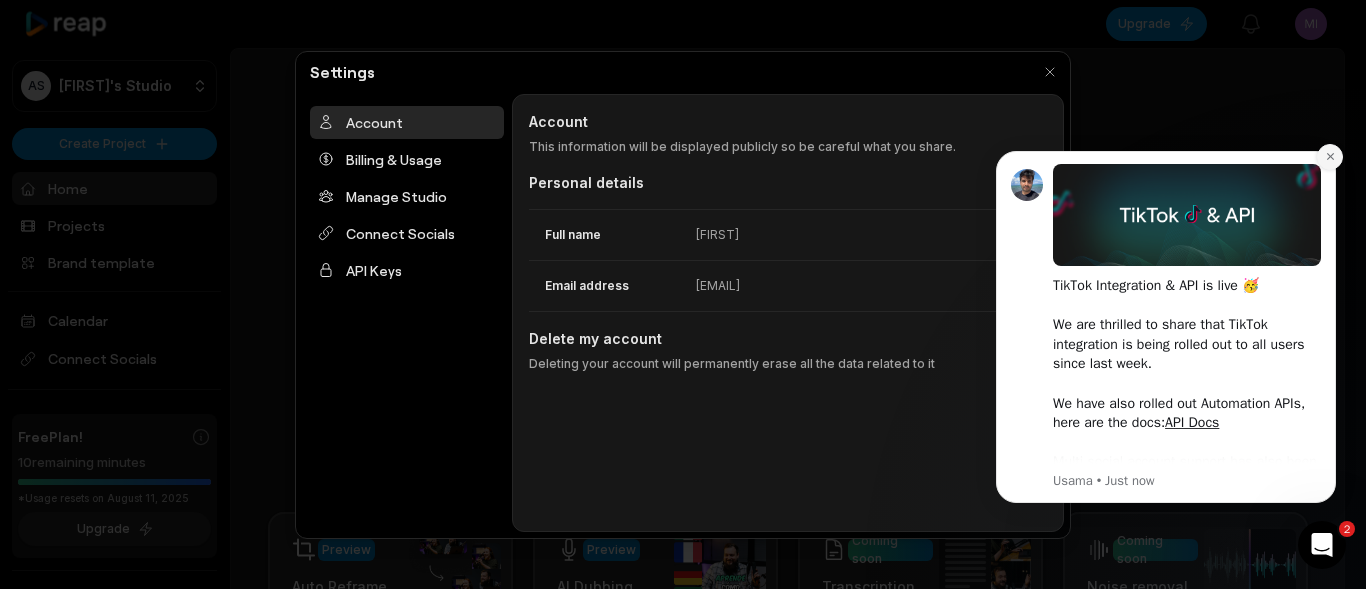 click at bounding box center [1330, 157] 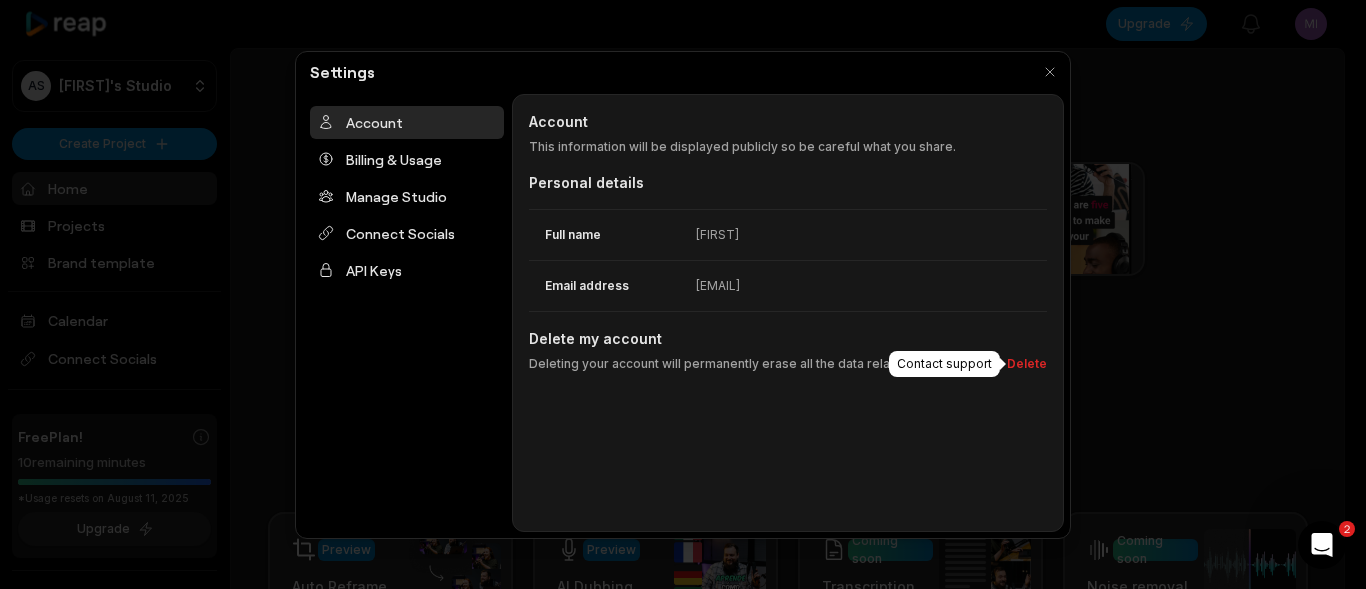 click on "Delete" at bounding box center (1023, 364) 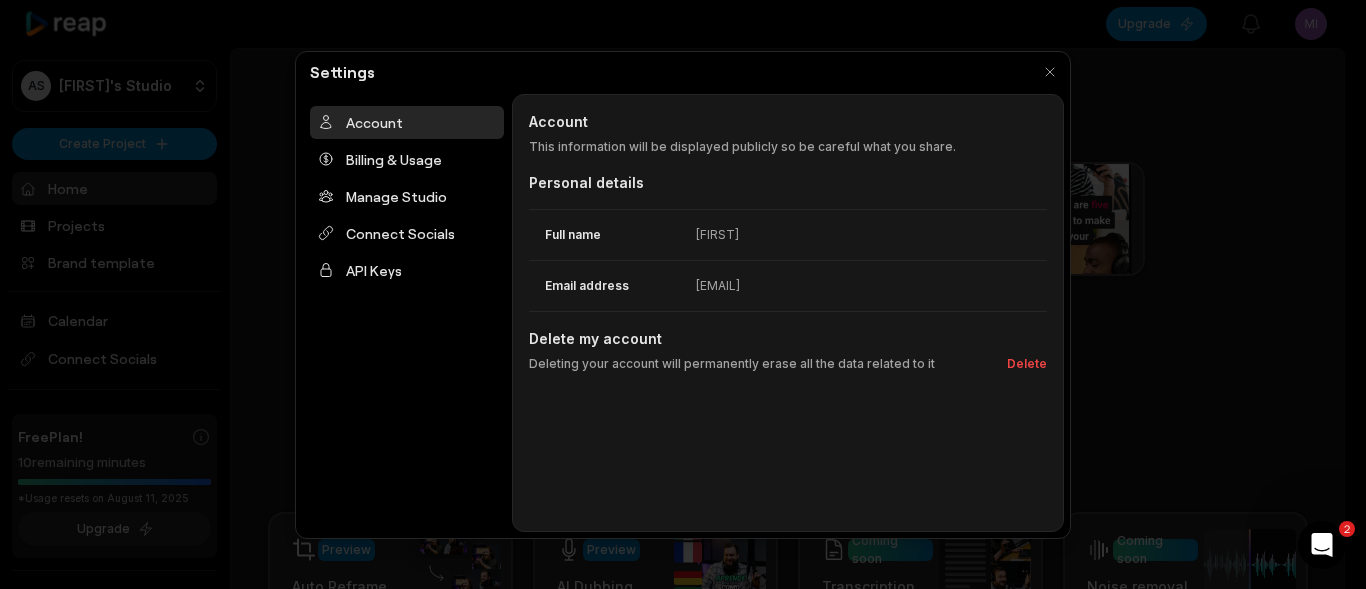 click on "Email address [EMAIL]" at bounding box center (788, 285) 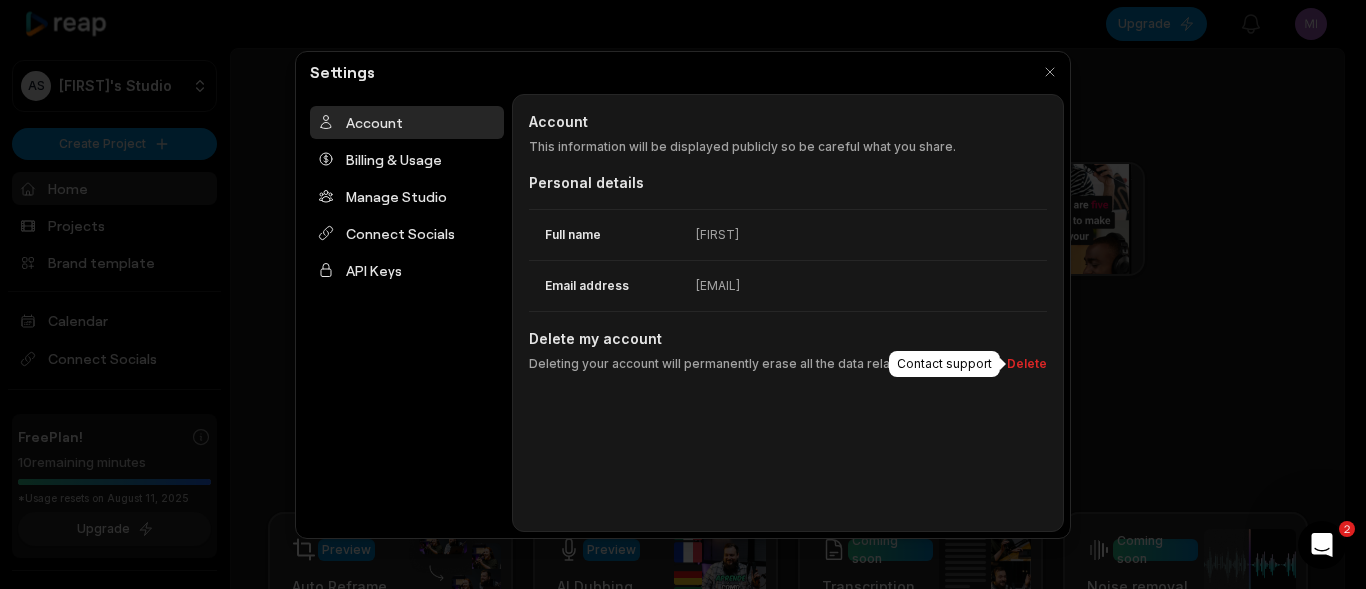 click on "Delete" at bounding box center (1023, 364) 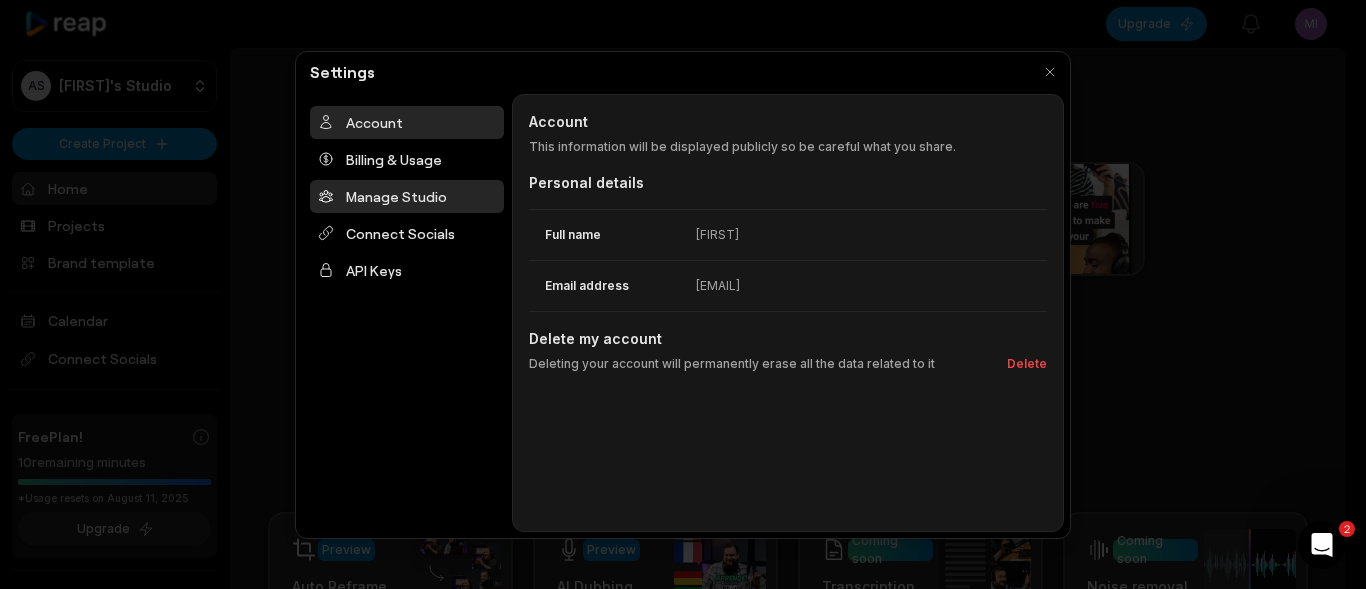 click on "Manage Studio" at bounding box center [407, 196] 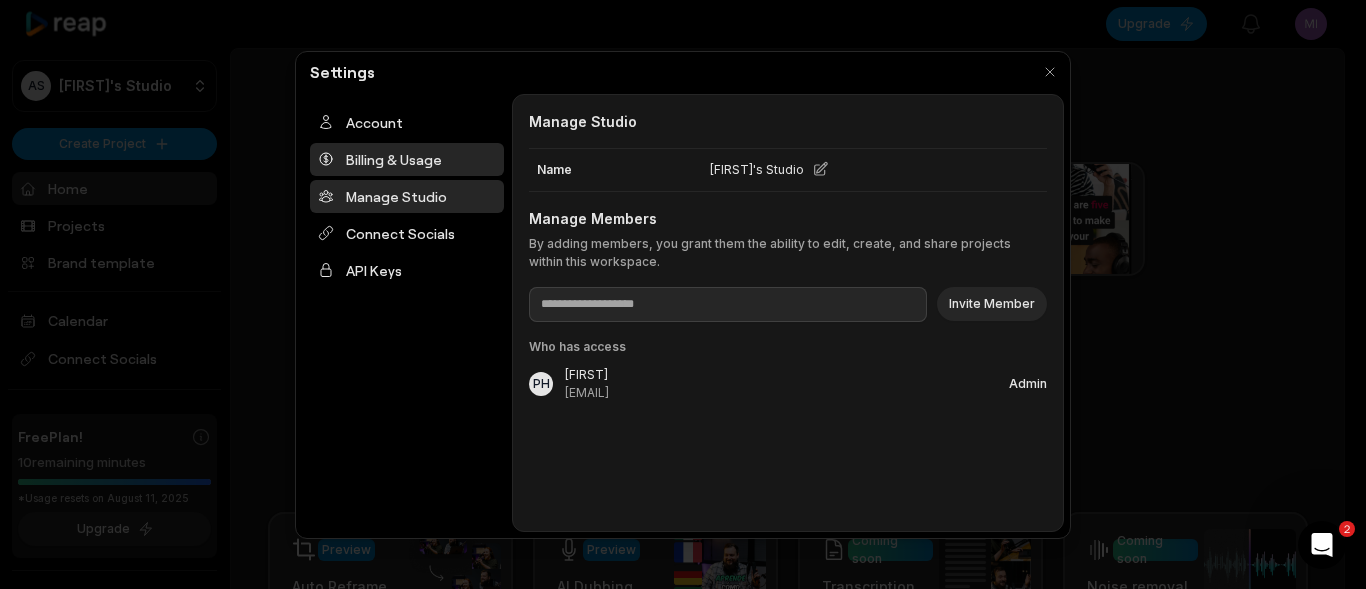 click on "Billing & Usage" at bounding box center (407, 159) 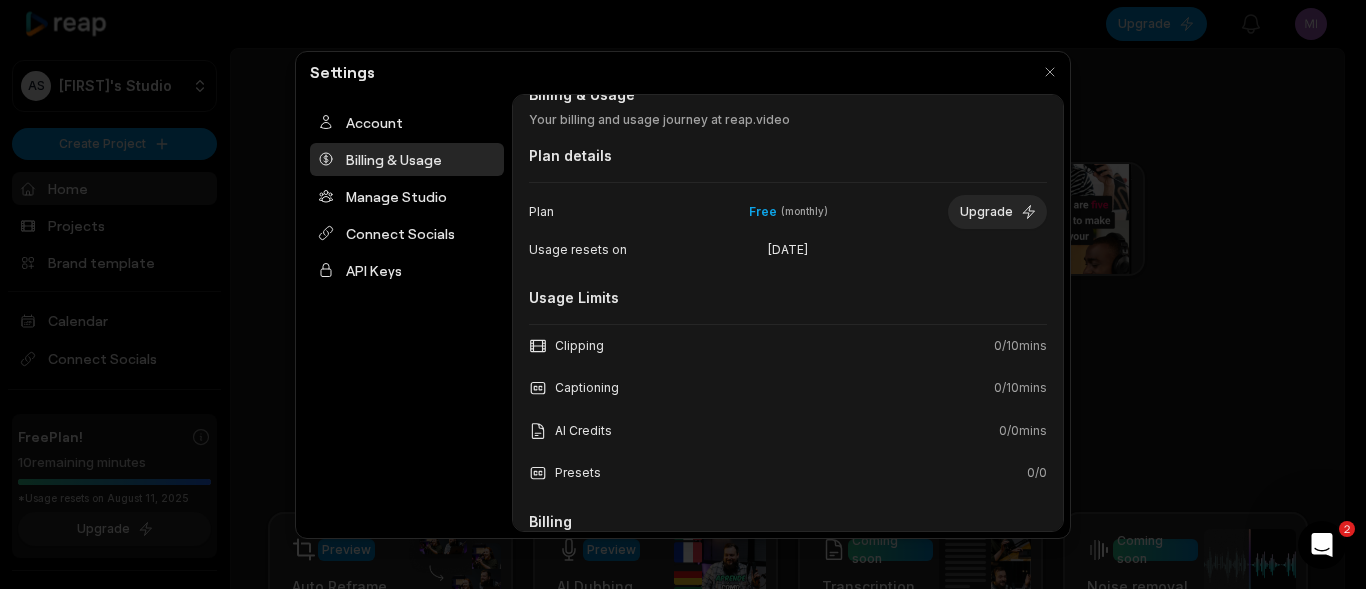 scroll, scrollTop: 0, scrollLeft: 0, axis: both 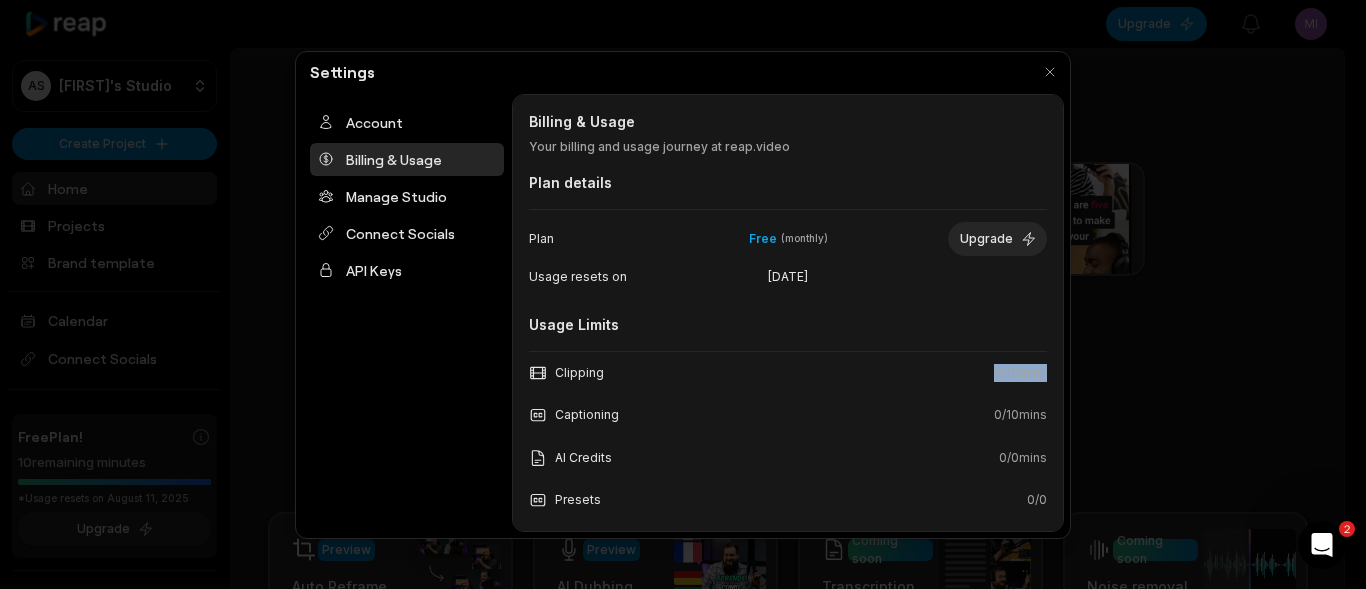 click on "Clipping 0 / 10  mins Captioning 0 / 10  mins AI Credits 0 / 0  mins Presets 0 / 0" at bounding box center (788, 436) 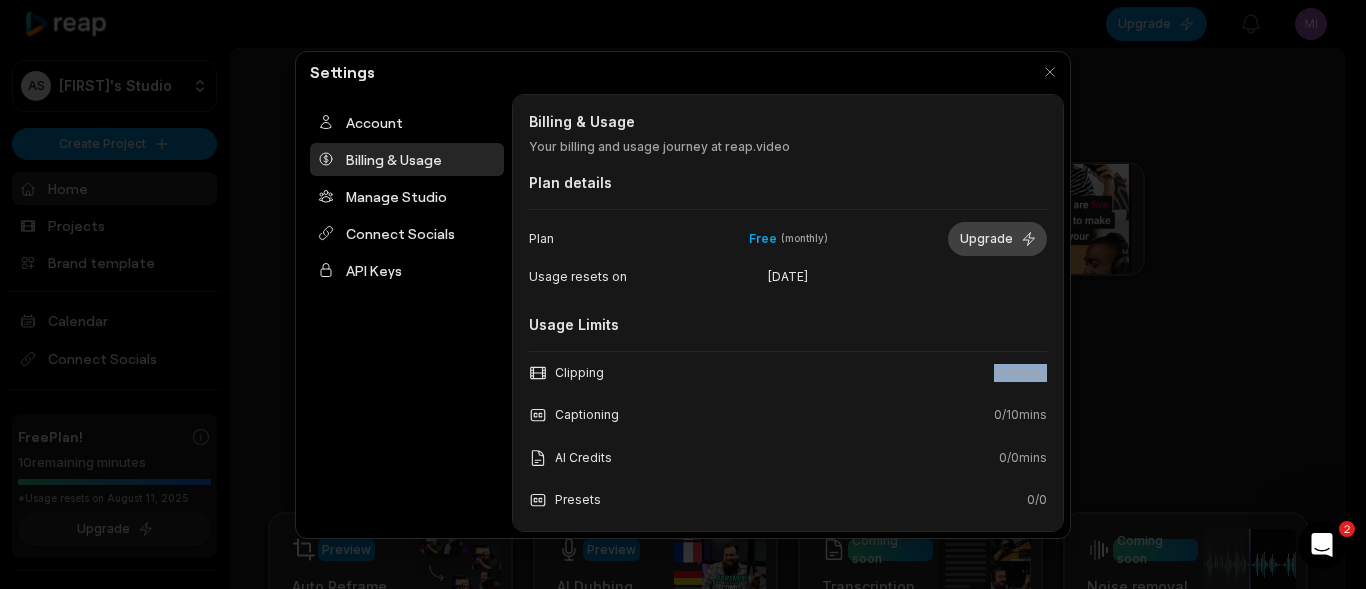 drag, startPoint x: 979, startPoint y: 235, endPoint x: 965, endPoint y: 248, distance: 19.104973 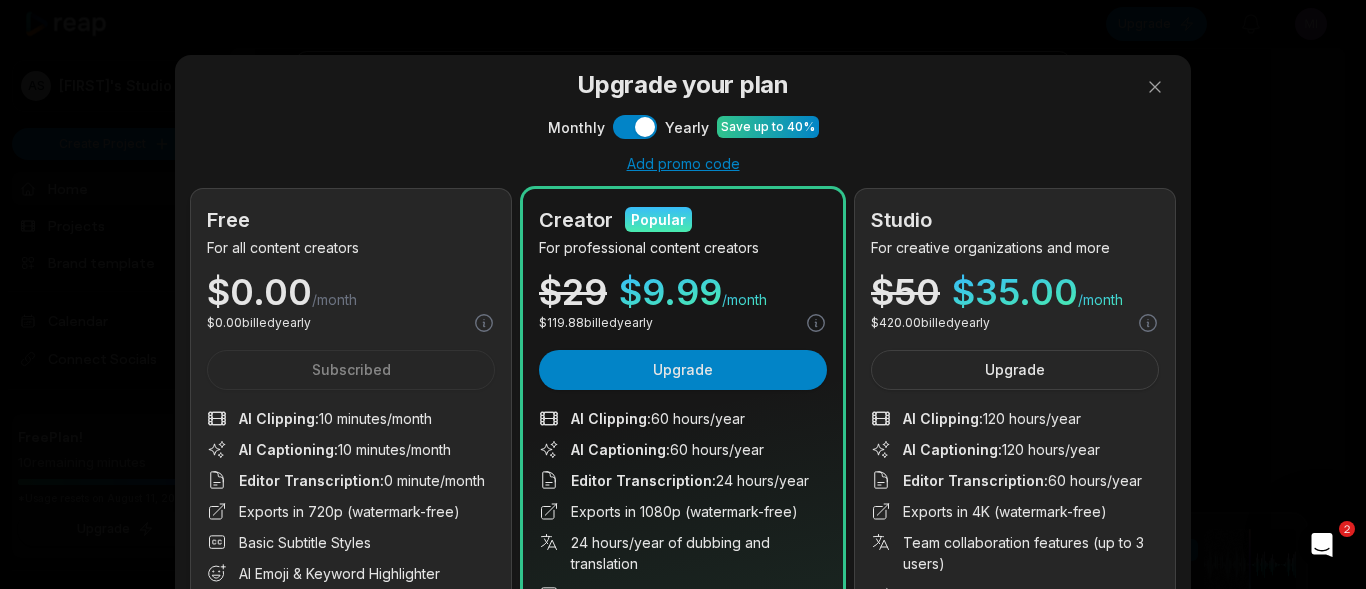 click on "Account Billing & Usage Manage Studio Connect Socials API Keys" at bounding box center [407, 313] 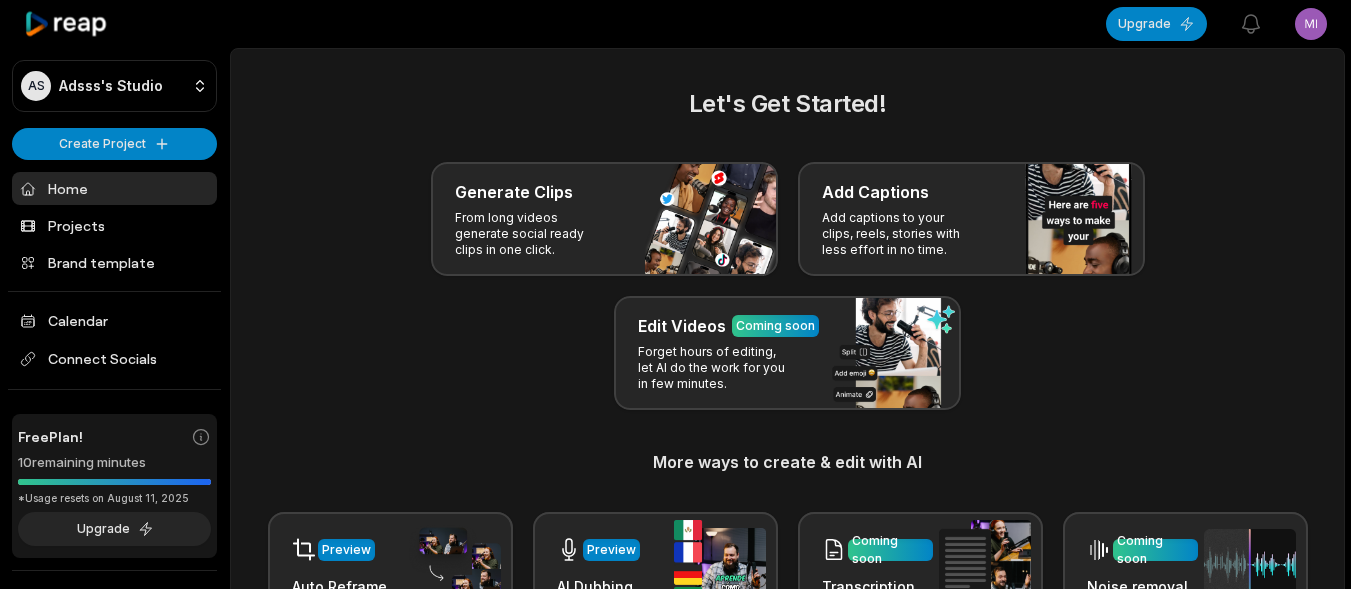 scroll, scrollTop: 0, scrollLeft: 0, axis: both 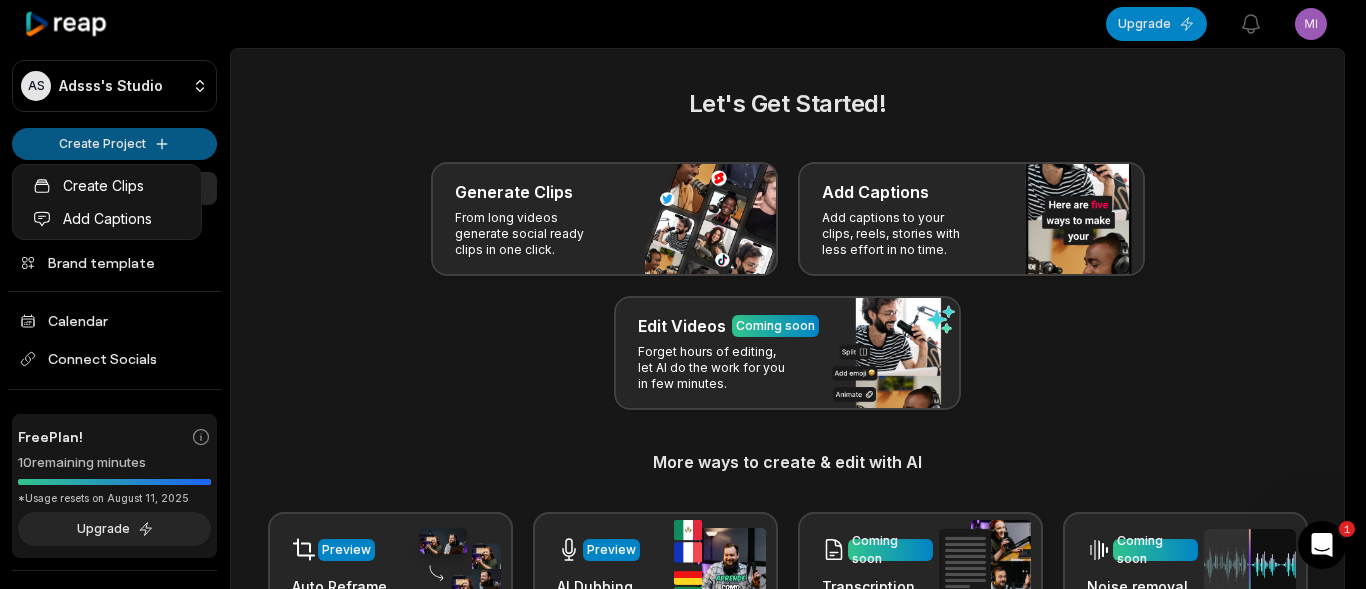 click on "AS Adsss's Studio Create Project Home Projects Brand template Calendar Connect Socials Free  Plan! 10  remaining minutes *Usage resets on August 11, 2025 Upgrade Help Privacy Terms Open sidebar Upgrade View notifications Open user menu   Let's Get Started! Generate Clips From long videos generate social ready clips in one click. Add Captions Add captions to your clips, reels, stories with less effort in no time. Edit Videos Coming soon Forget hours of editing, let AI do the work for you in few minutes. More ways to create & edit with AI Preview Auto Reframe Preview AI Dubbing Coming soon Transcription Coming soon Noise removal Recent Projects View all Made with   in San Francisco 1 Create Clips Add Captions" at bounding box center (683, 294) 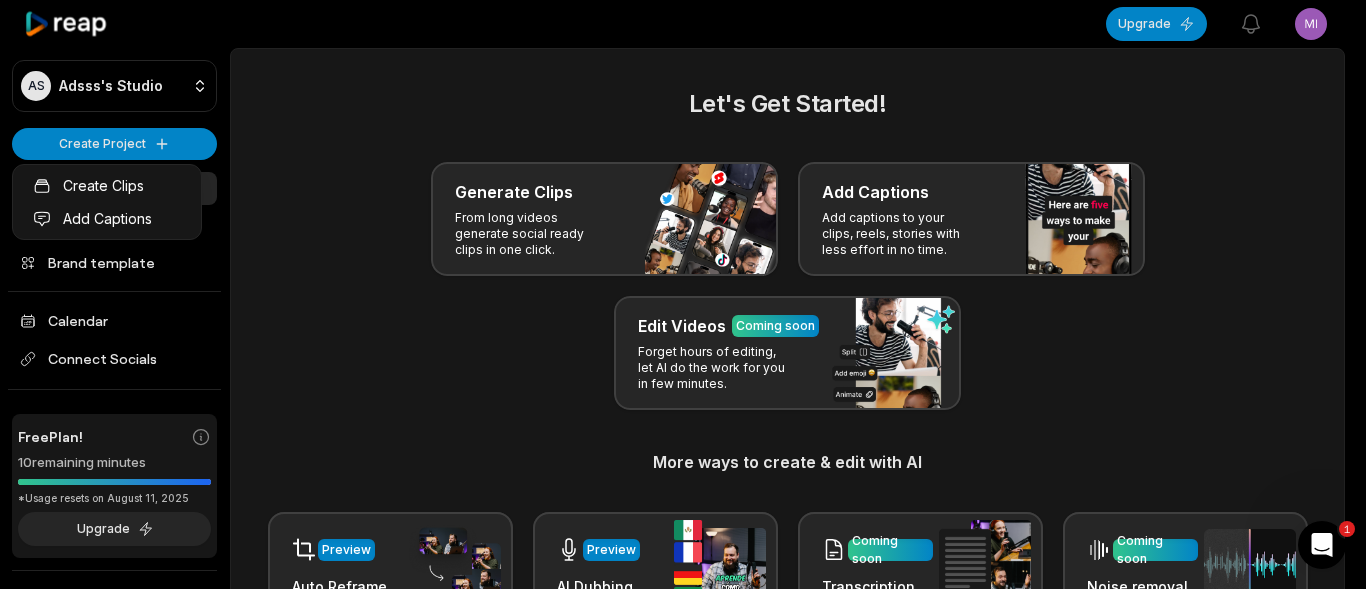 click on "AS Adsss's Studio Create Project Home Projects Brand template Calendar Connect Socials Free  Plan! 10  remaining minutes *Usage resets on August 11, 2025 Upgrade Help Privacy Terms Open sidebar Upgrade View notifications Open user menu   Let's Get Started! Generate Clips From long videos generate social ready clips in one click. Add Captions Add captions to your clips, reels, stories with less effort in no time. Edit Videos Coming soon Forget hours of editing, let AI do the work for you in few minutes. More ways to create & edit with AI Preview Auto Reframe Preview AI Dubbing Coming soon Transcription Coming soon Noise removal Recent Projects View all Made with   in San Francisco 1 Create Clips Add Captions" at bounding box center [683, 294] 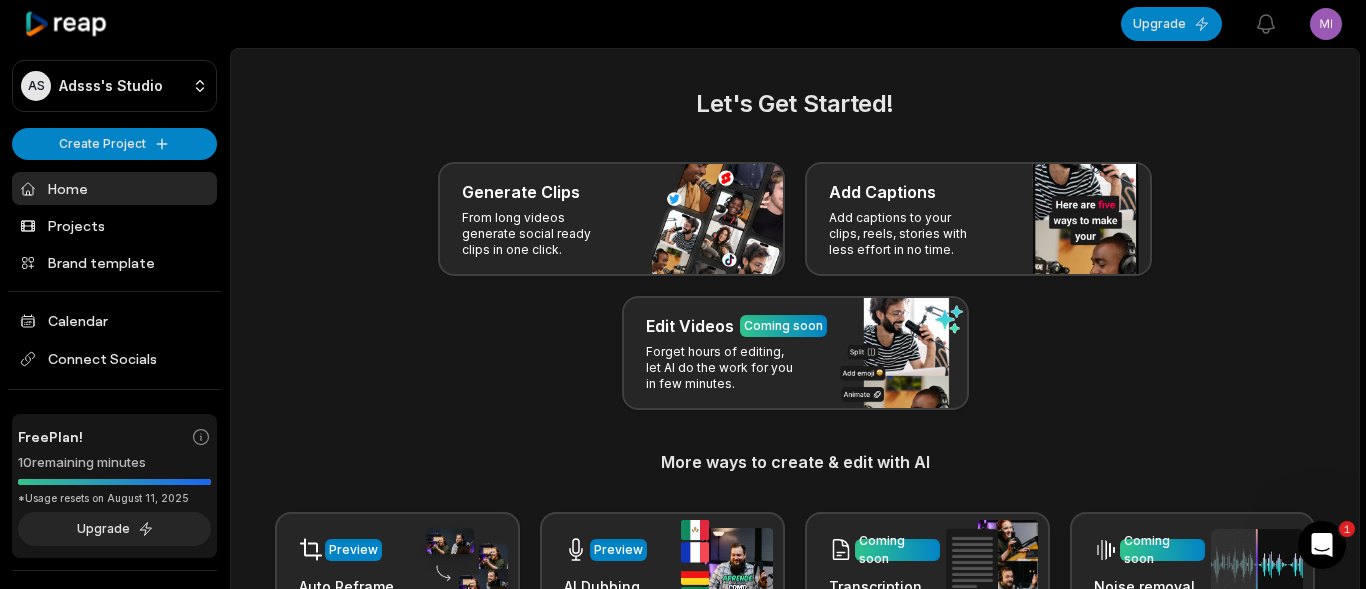 click on "AS Adsss's Studio Create Project Home Projects Brand template Calendar Connect Socials Free  Plan! 10  remaining minutes *Usage resets on August 11, 2025 Upgrade Help Privacy Terms Open sidebar Upgrade View notifications Open user menu   Let's Get Started! Generate Clips From long videos generate social ready clips in one click. Add Captions Add captions to your clips, reels, stories with less effort in no time. Edit Videos Coming soon Forget hours of editing, let AI do the work for you in few minutes. More ways to create & edit with AI Preview Auto Reframe Preview AI Dubbing Coming soon Transcription Coming soon Noise removal Recent Projects View all Made with   in San Francisco 1" at bounding box center [683, 294] 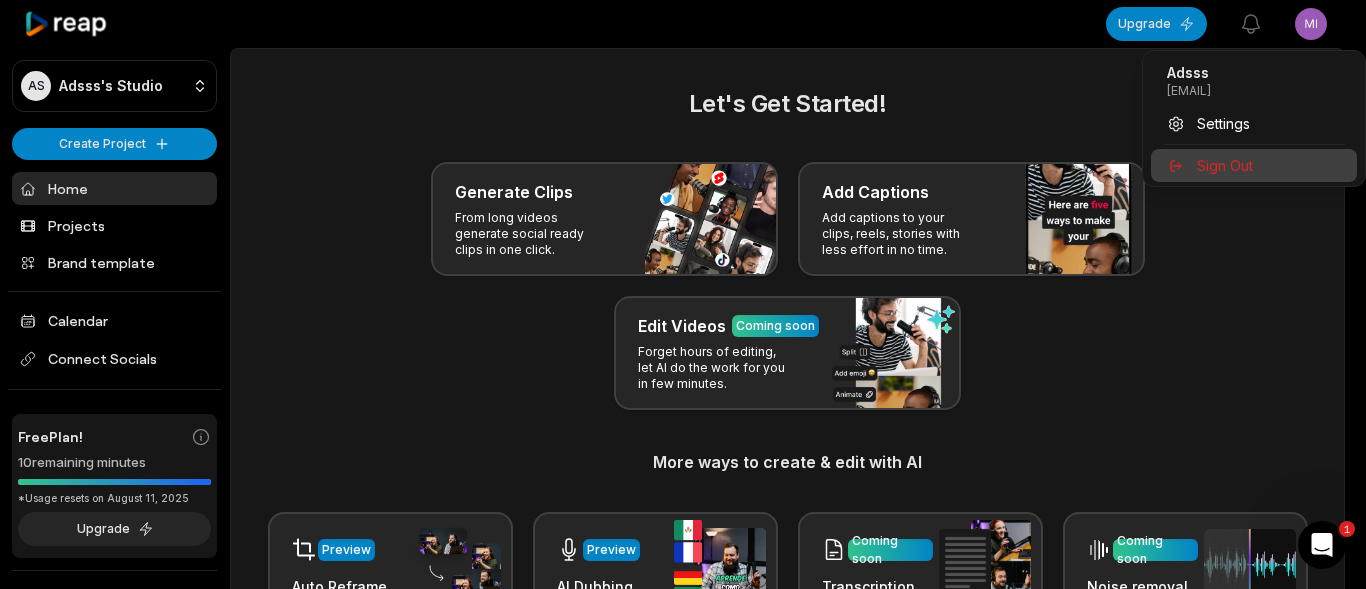 click on "Sign Out" at bounding box center (1225, 165) 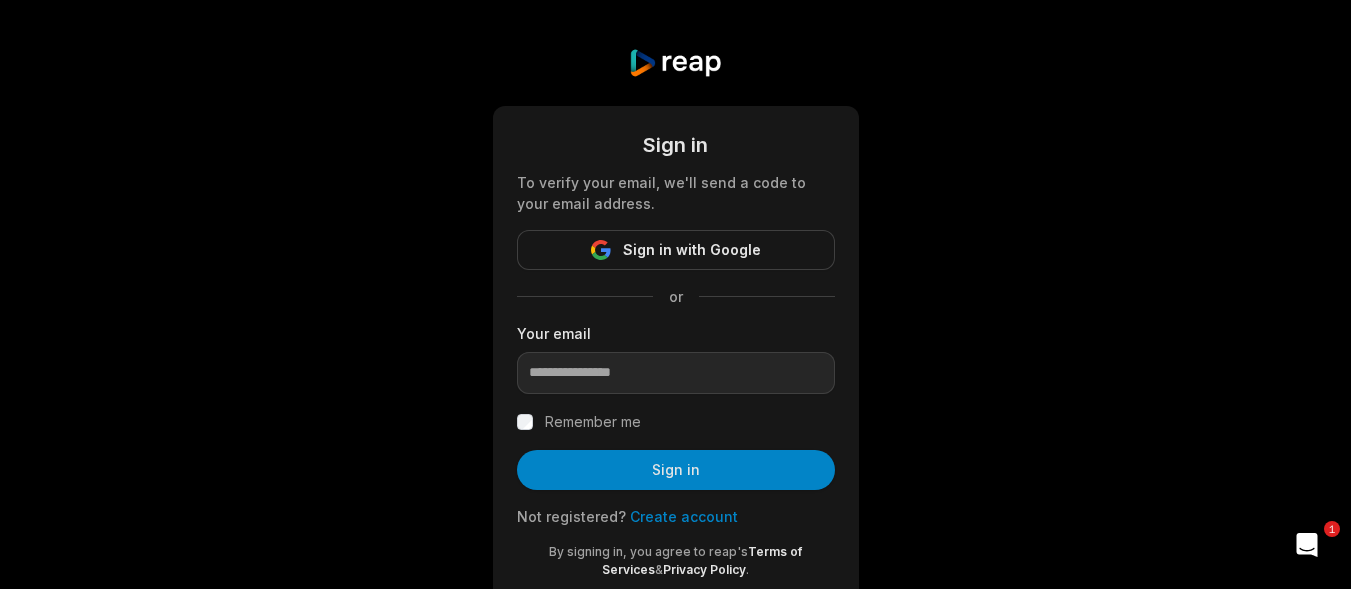 click on "Create account" at bounding box center (684, 516) 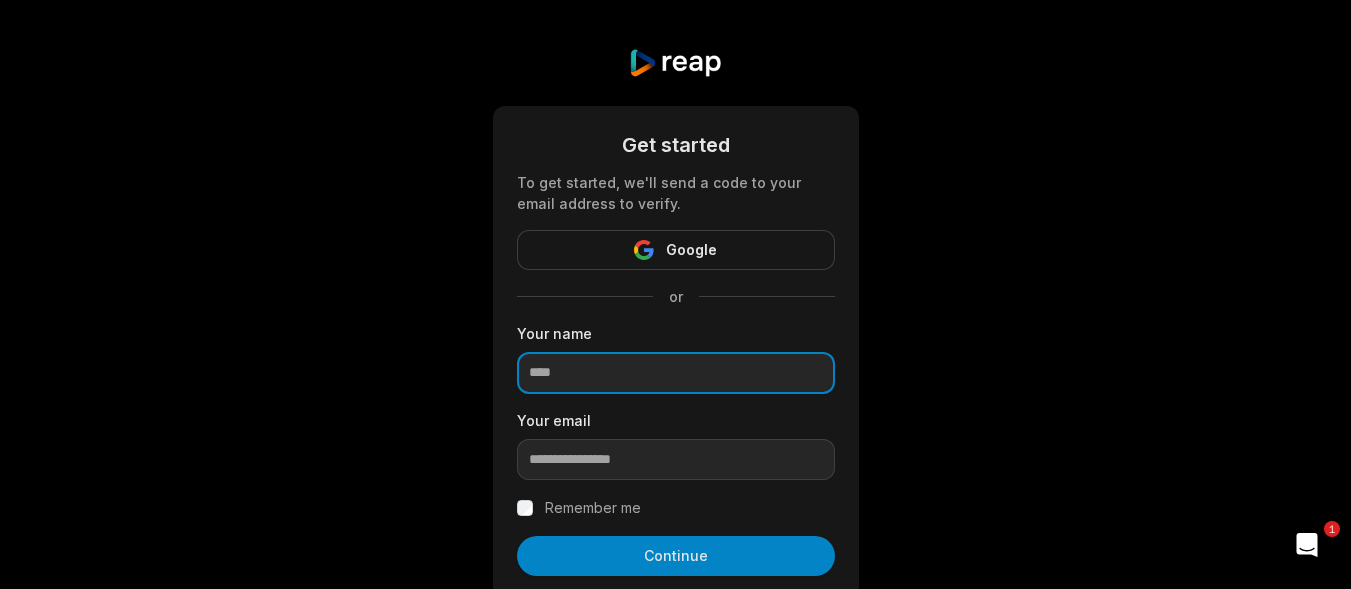 click at bounding box center (676, 373) 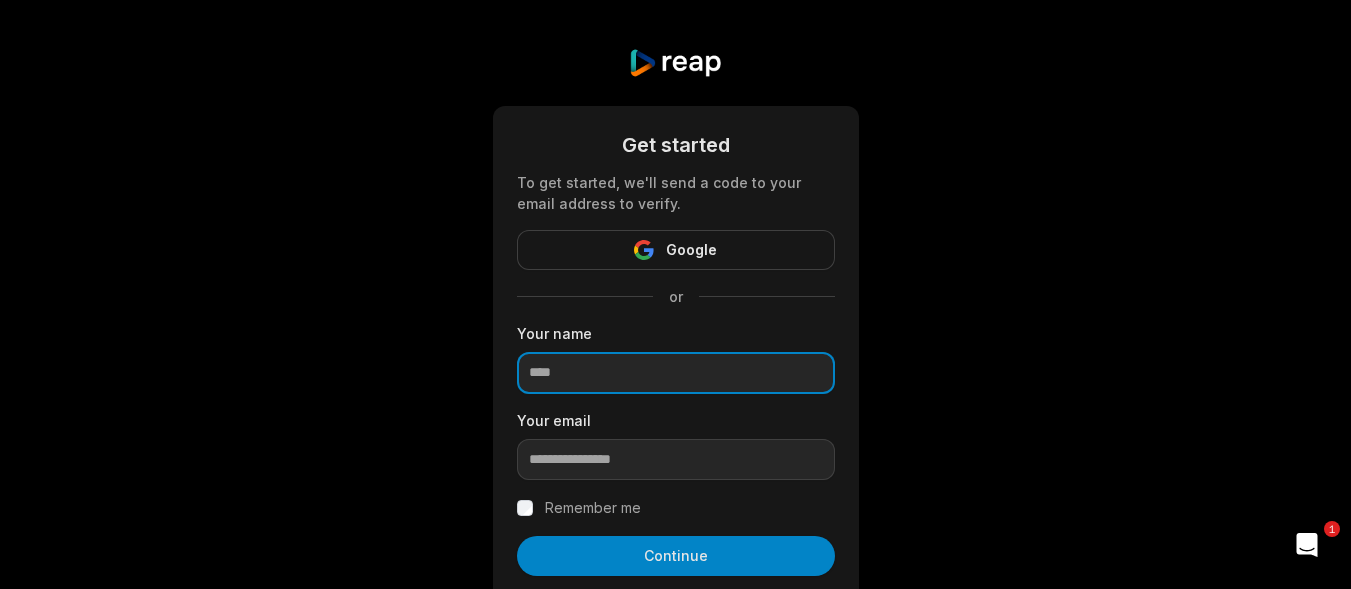 paste on "**********" 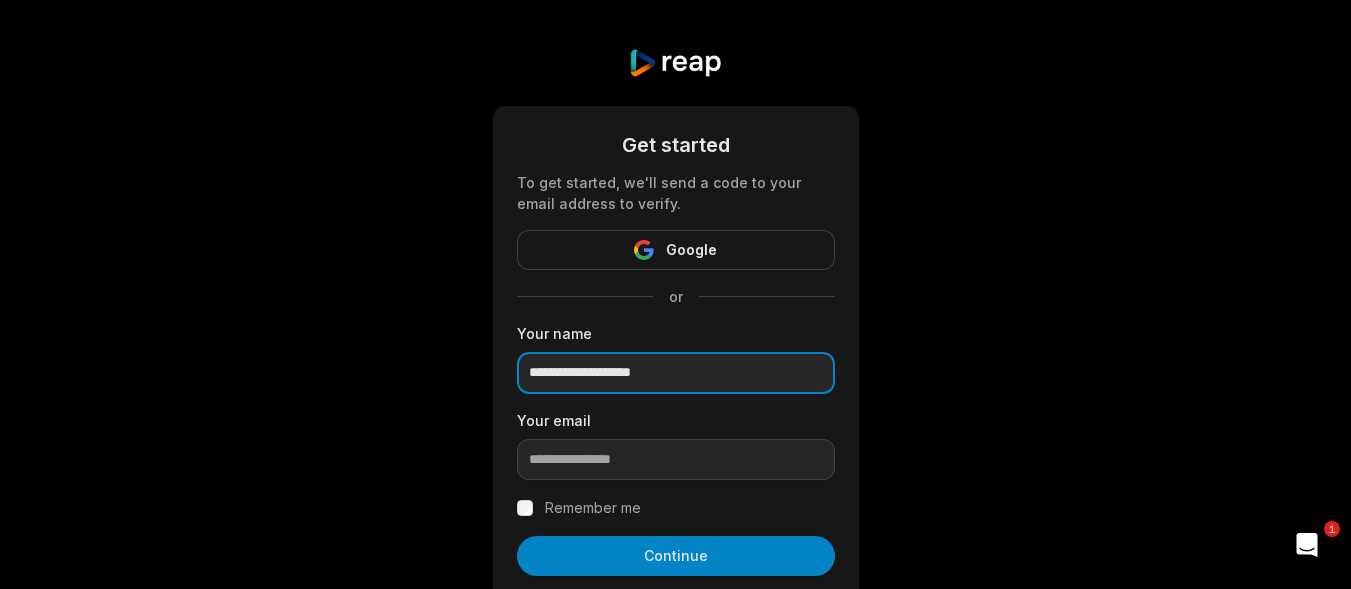 type on "**********" 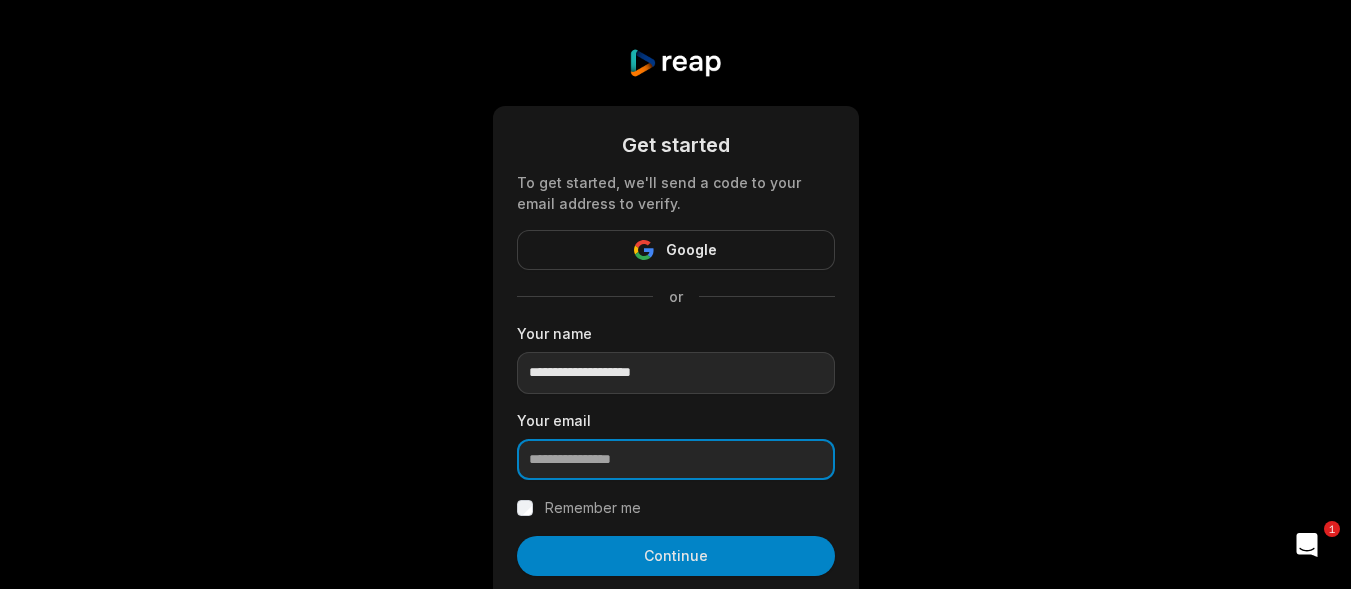 click at bounding box center (676, 460) 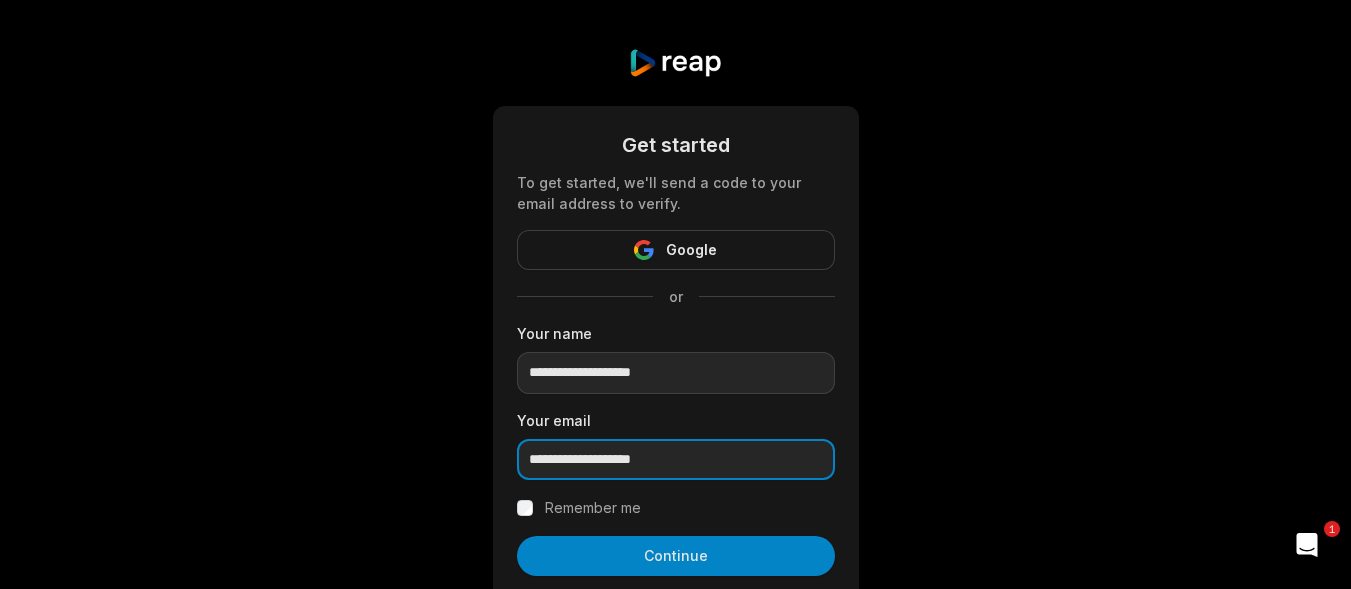 type on "**********" 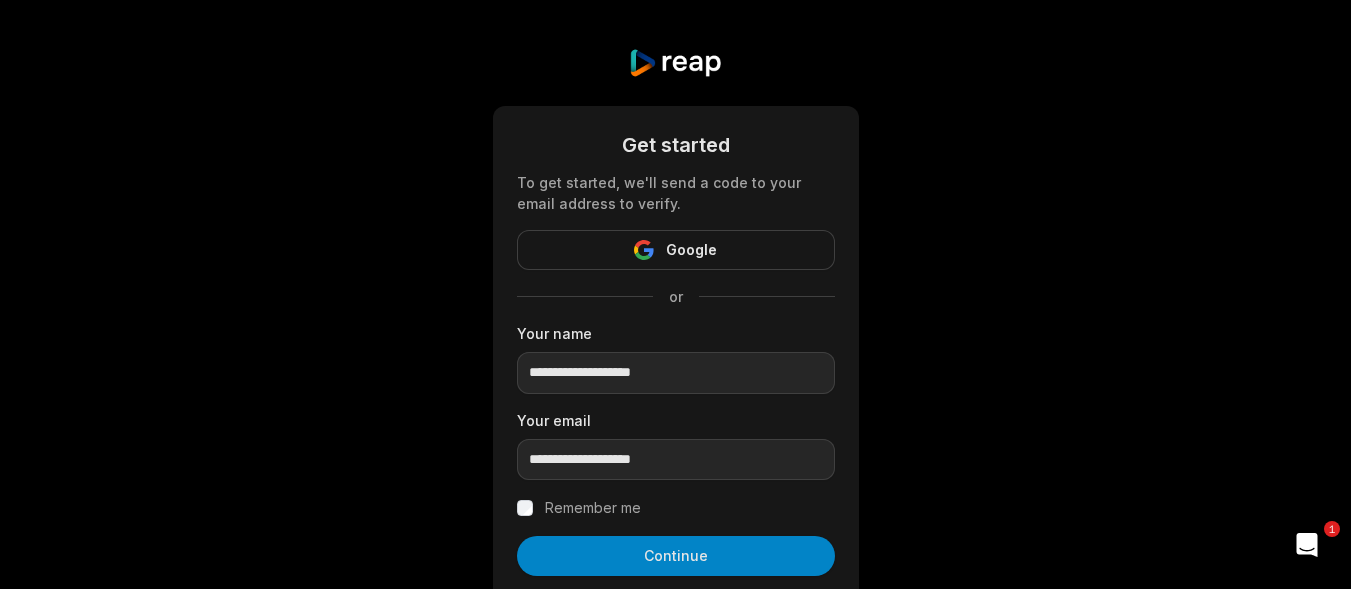 click on "Remember me" at bounding box center (593, 508) 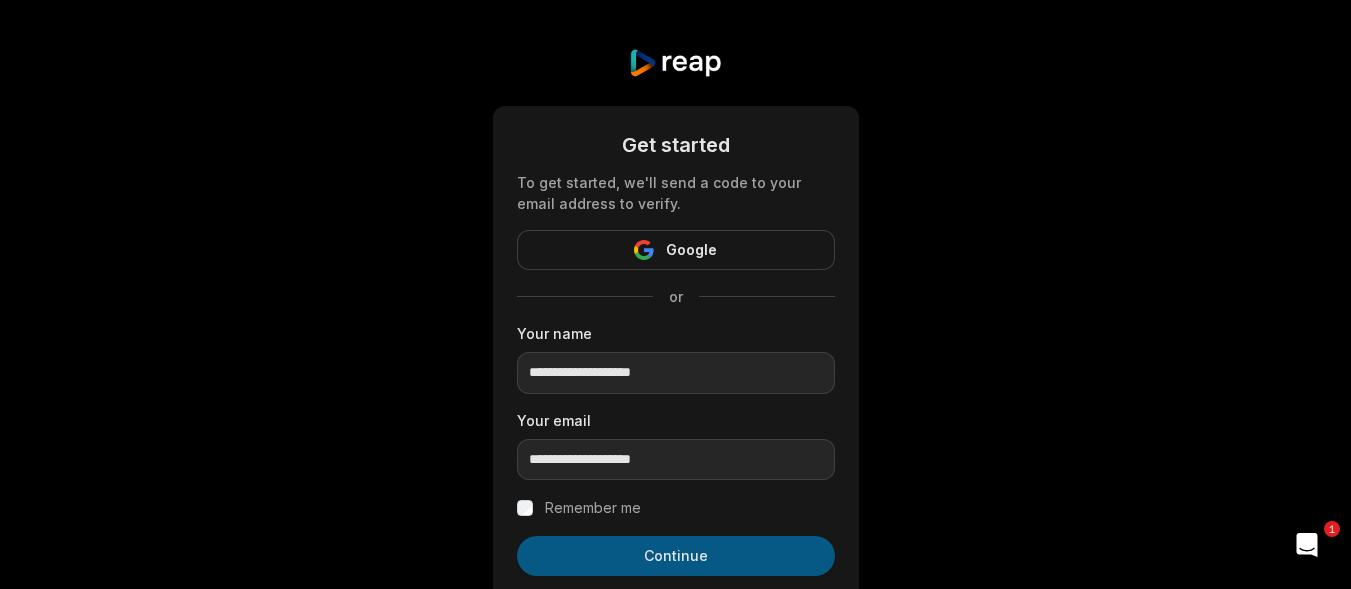 click on "Continue" at bounding box center [676, 556] 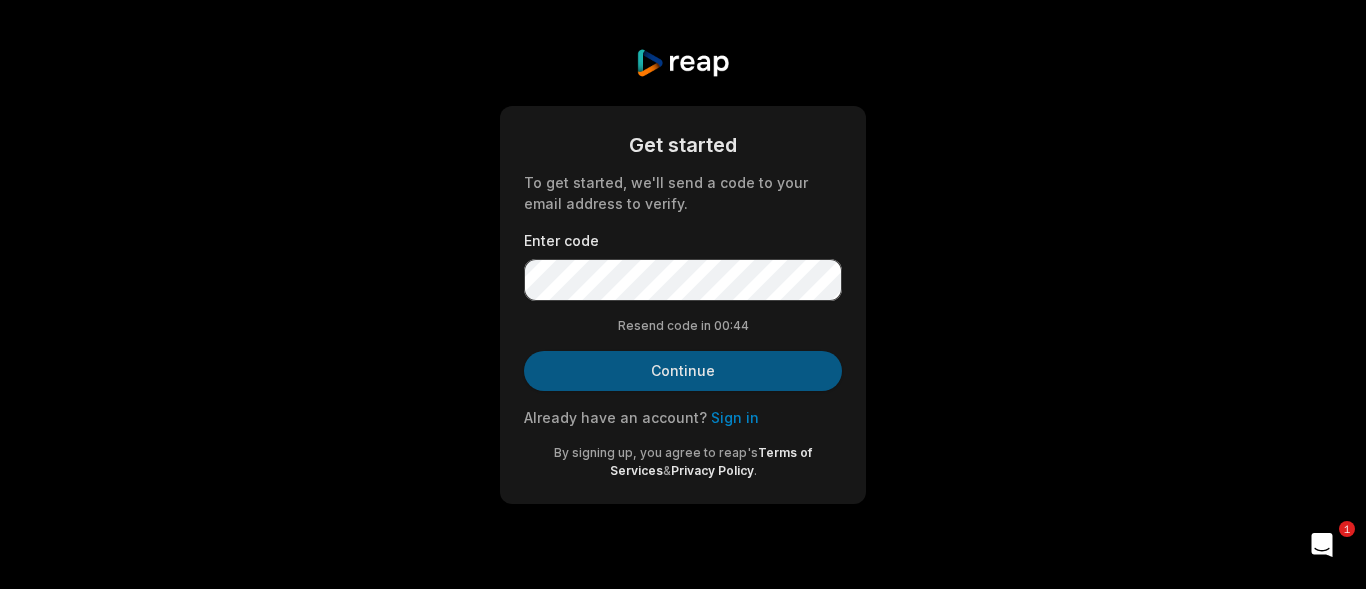 click on "Continue" at bounding box center [683, 371] 